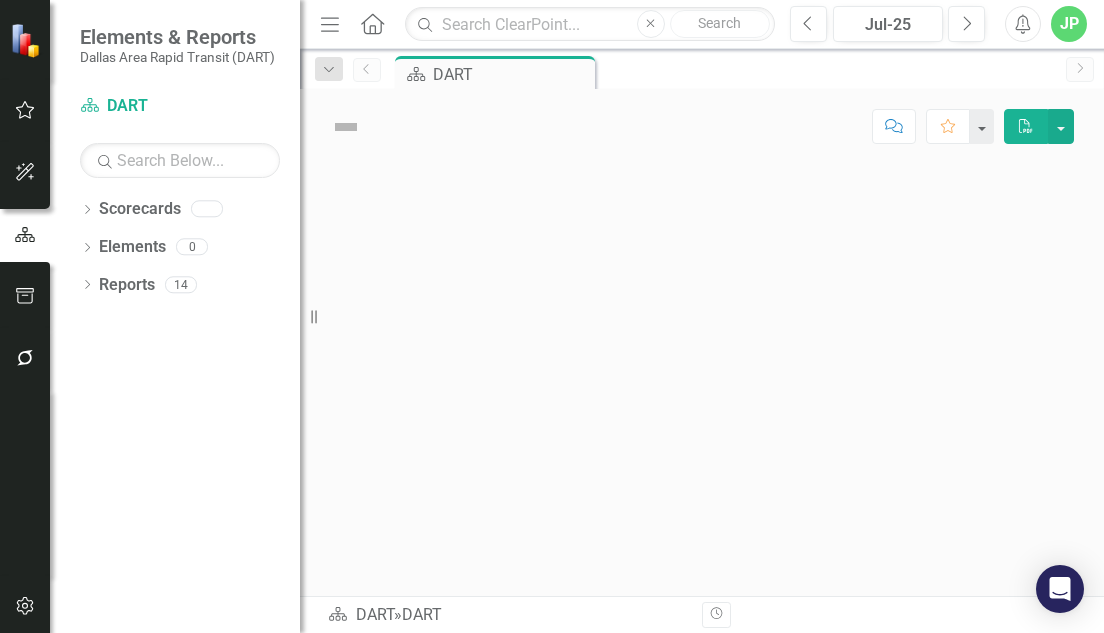 scroll, scrollTop: 0, scrollLeft: 0, axis: both 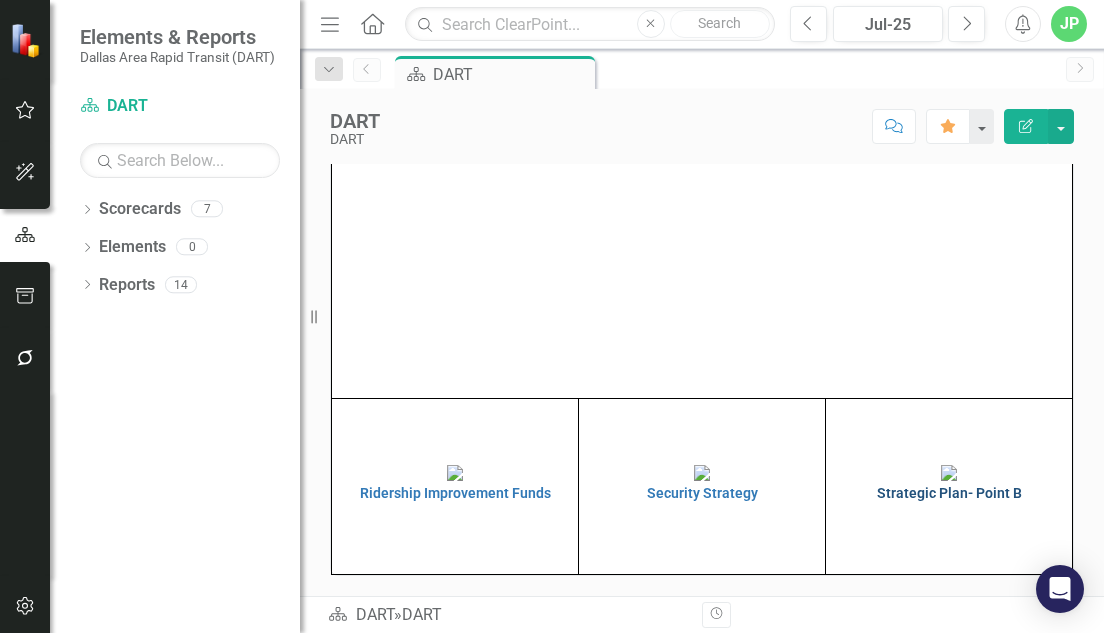 click on "Strategic Plan- Point B" at bounding box center (949, 493) 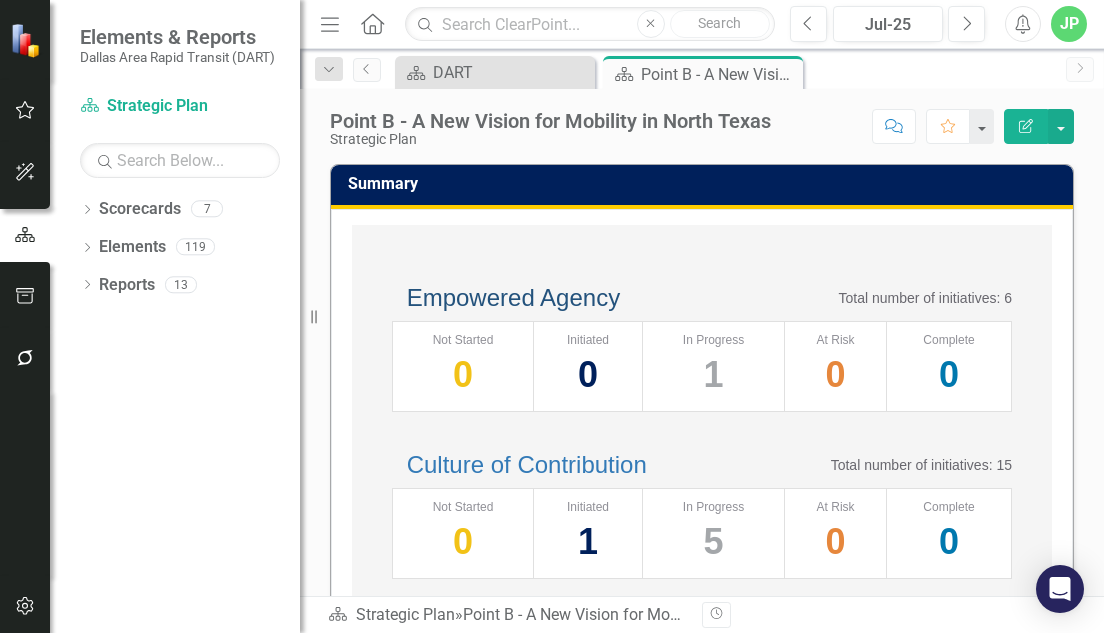 click on "Empowered Agency" at bounding box center [513, 297] 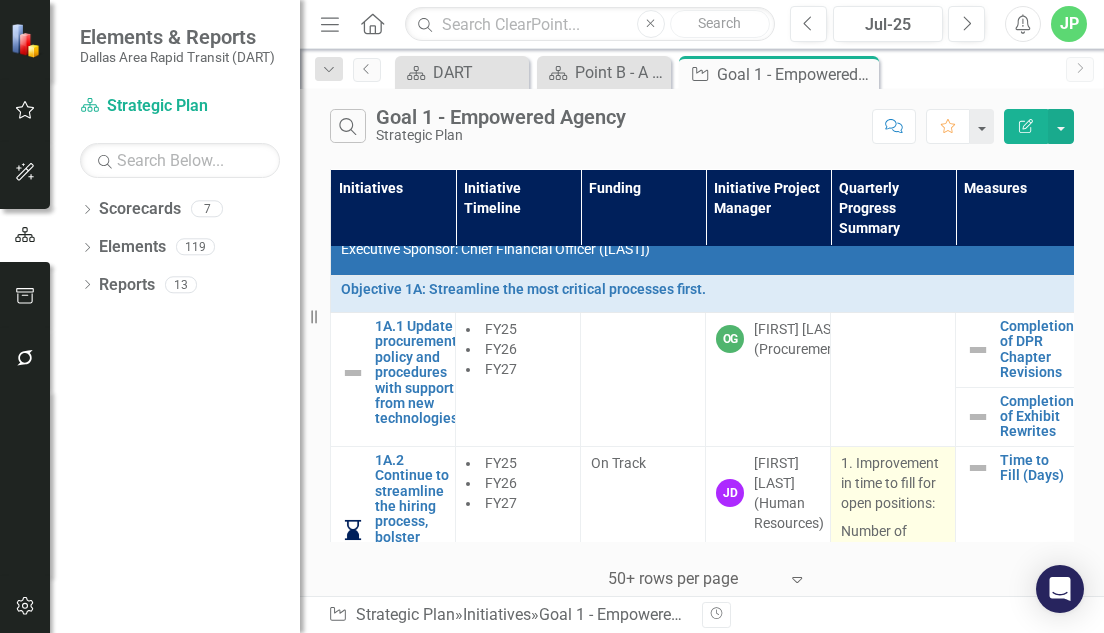 scroll, scrollTop: 0, scrollLeft: 0, axis: both 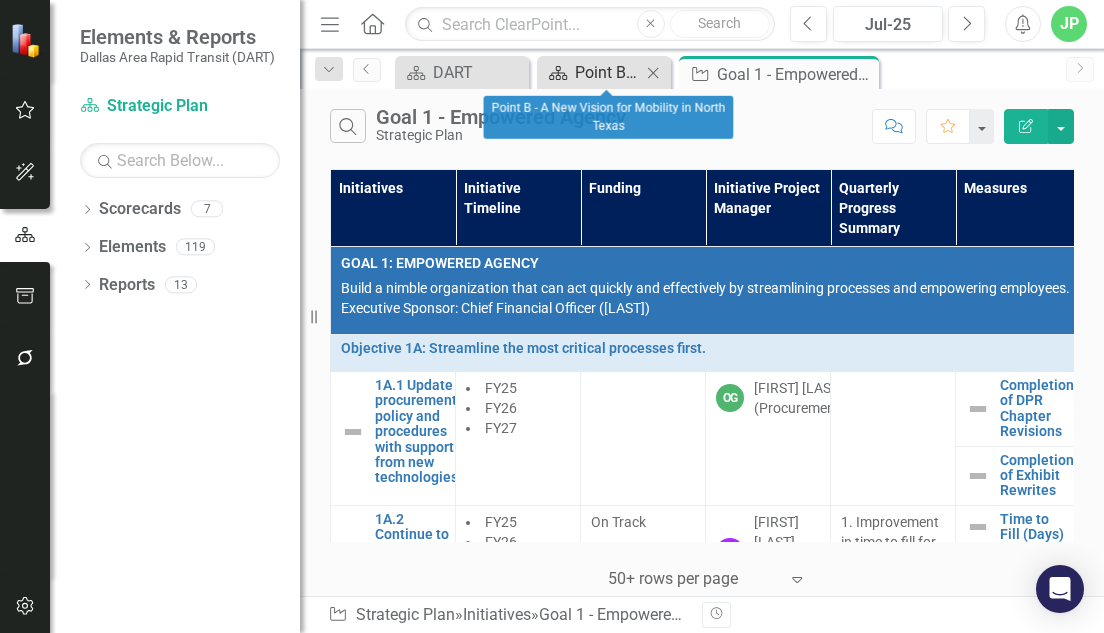 click on "Scorecard Point B - A New Vision for Mobility in North Texas" at bounding box center (591, 72) 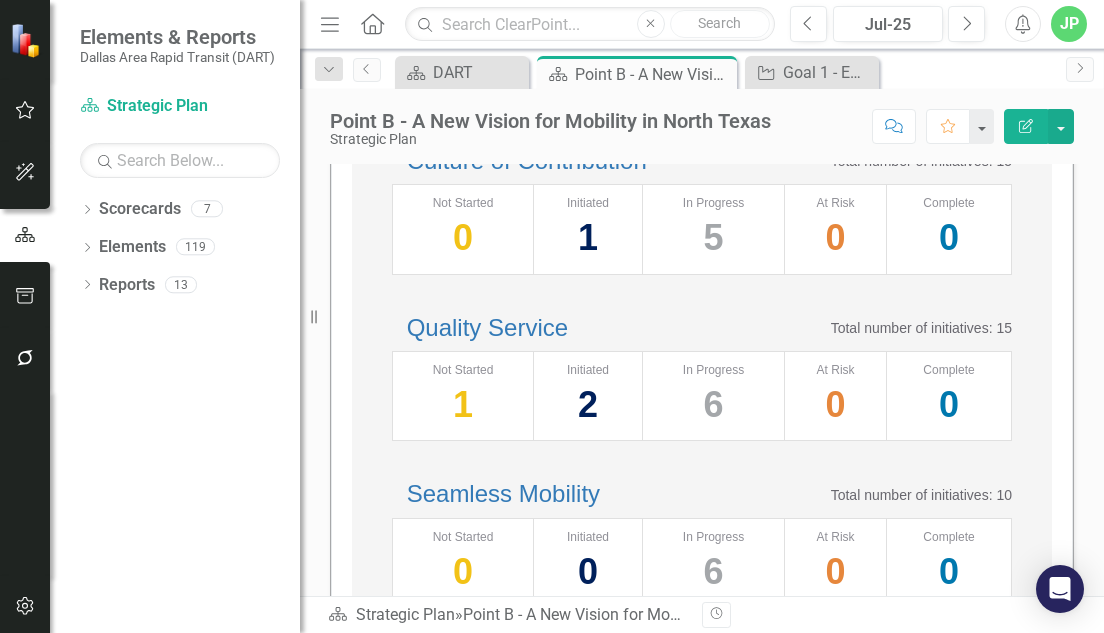 scroll, scrollTop: 313, scrollLeft: 0, axis: vertical 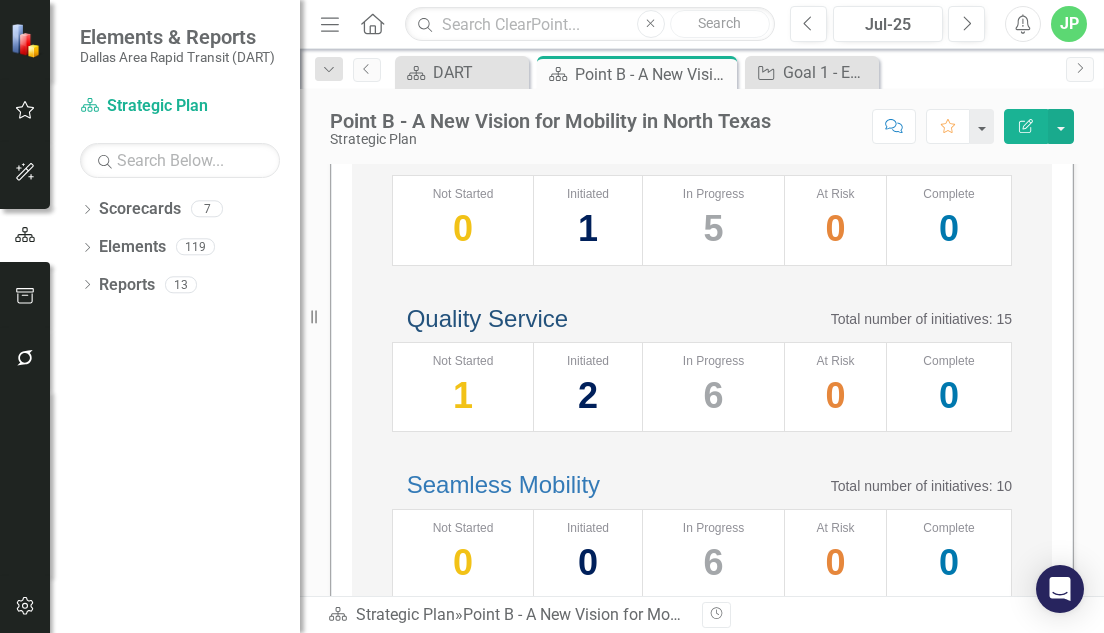 click on "Quality Service" at bounding box center (487, 318) 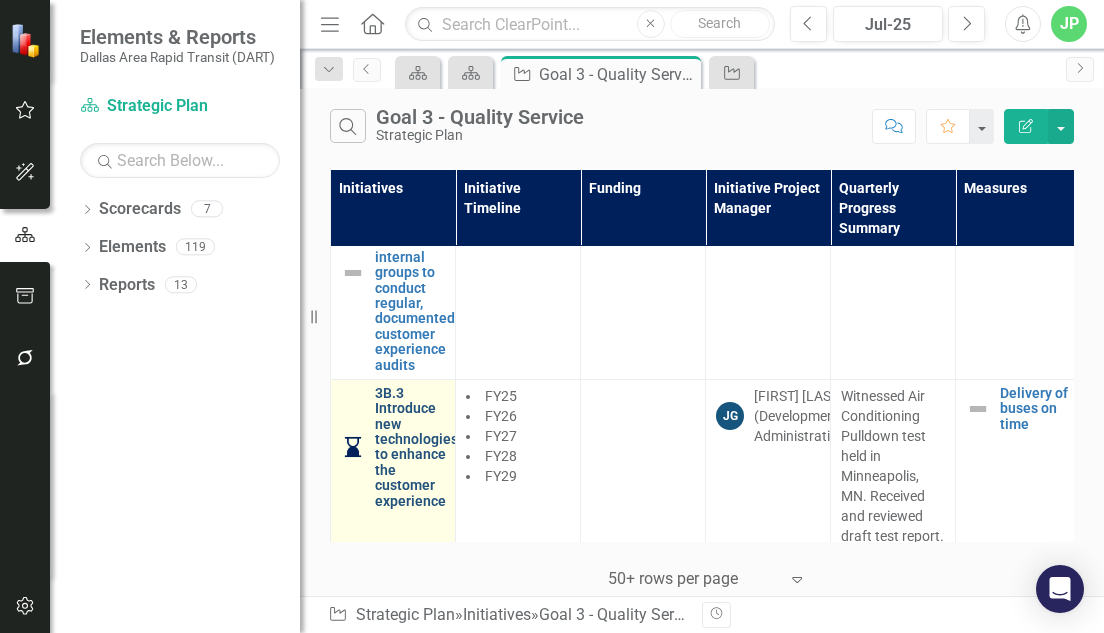 scroll, scrollTop: 1896, scrollLeft: 0, axis: vertical 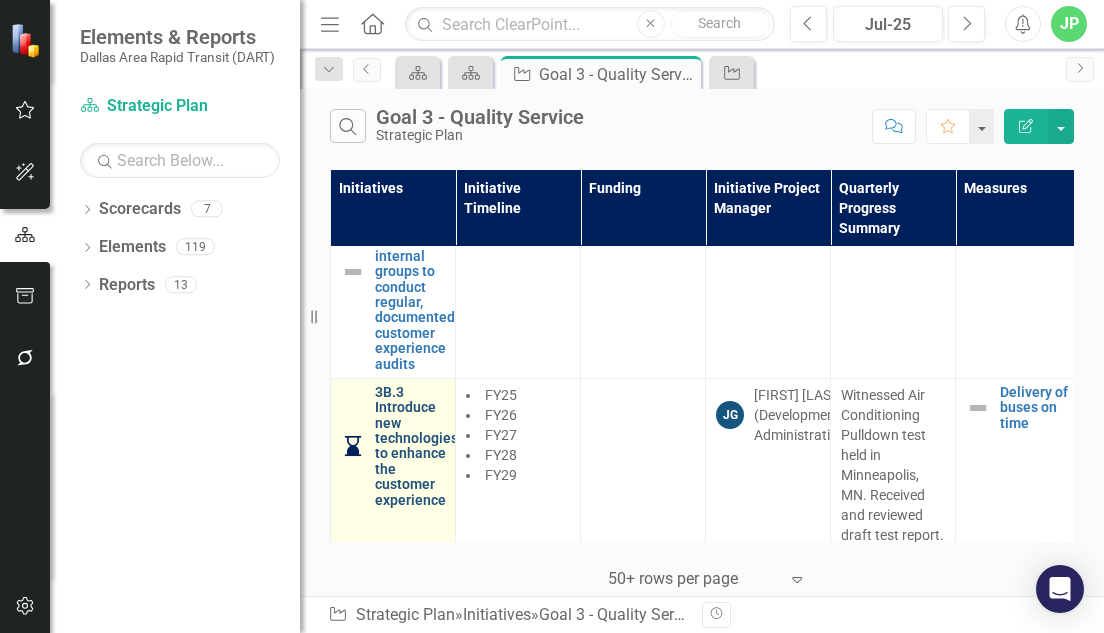 click on "3B.3 Introduce new technologies to enhance the customer experience" at bounding box center (416, 446) 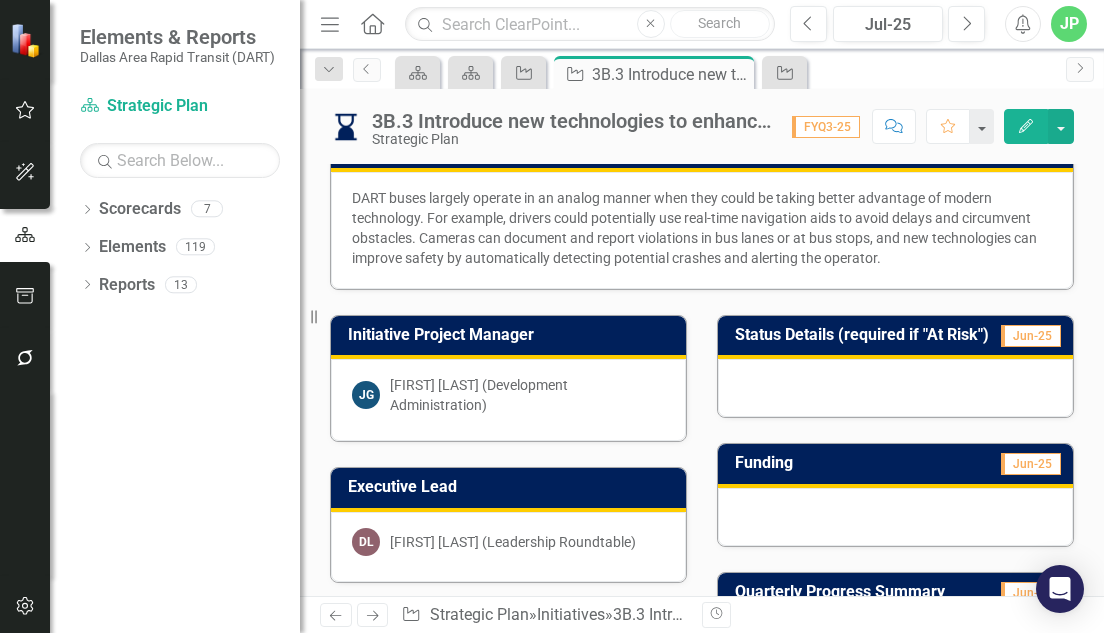 scroll, scrollTop: 33, scrollLeft: 0, axis: vertical 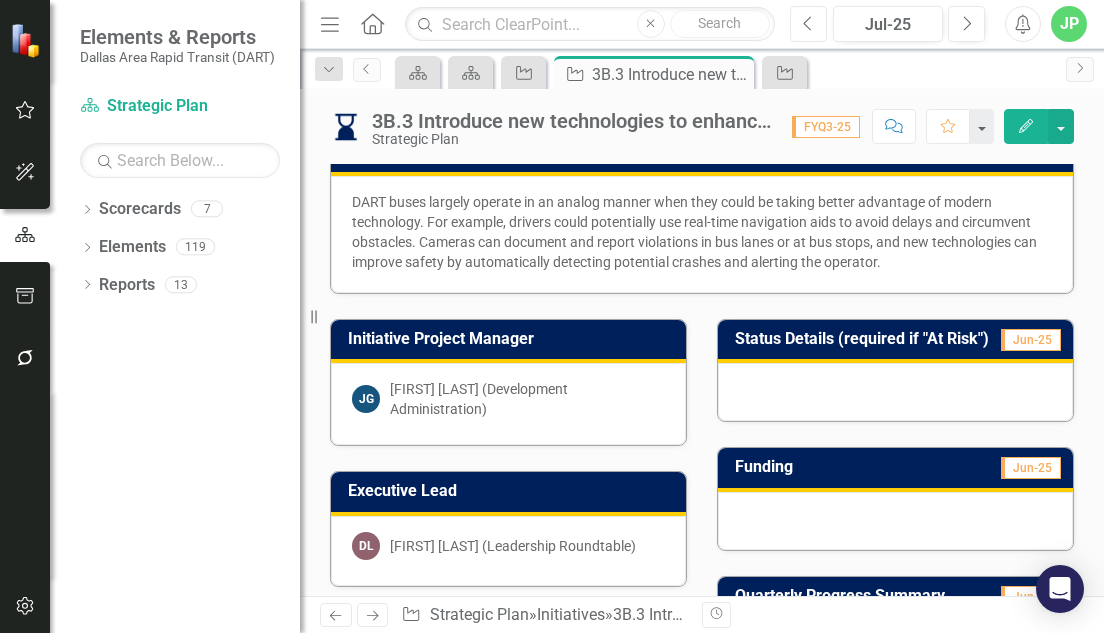 click on "Previous" at bounding box center (808, 24) 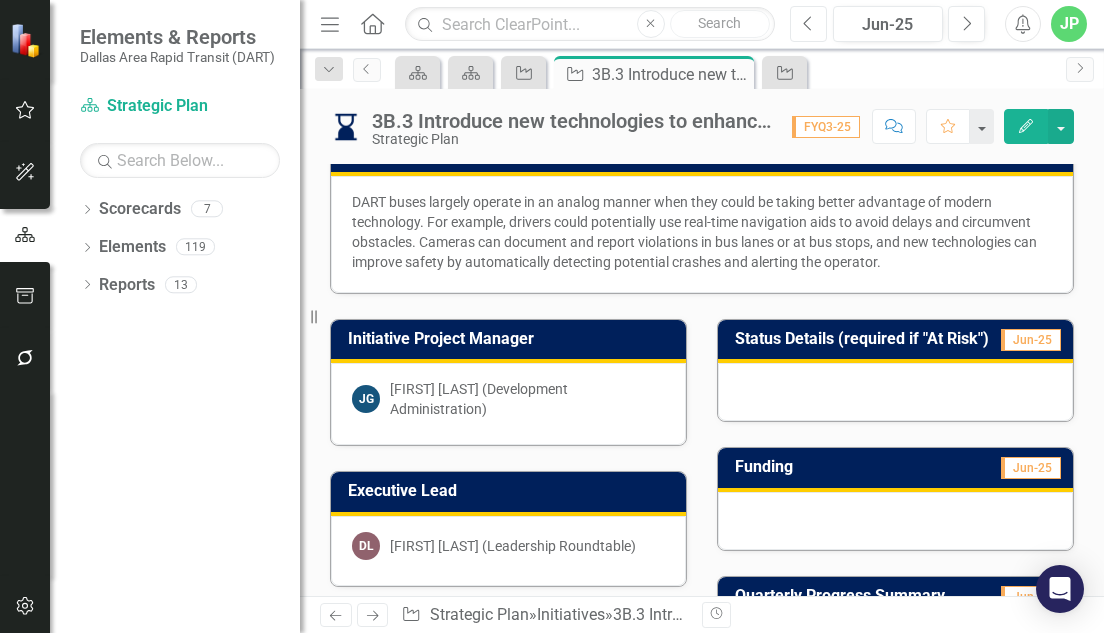 click on "Previous" at bounding box center (808, 24) 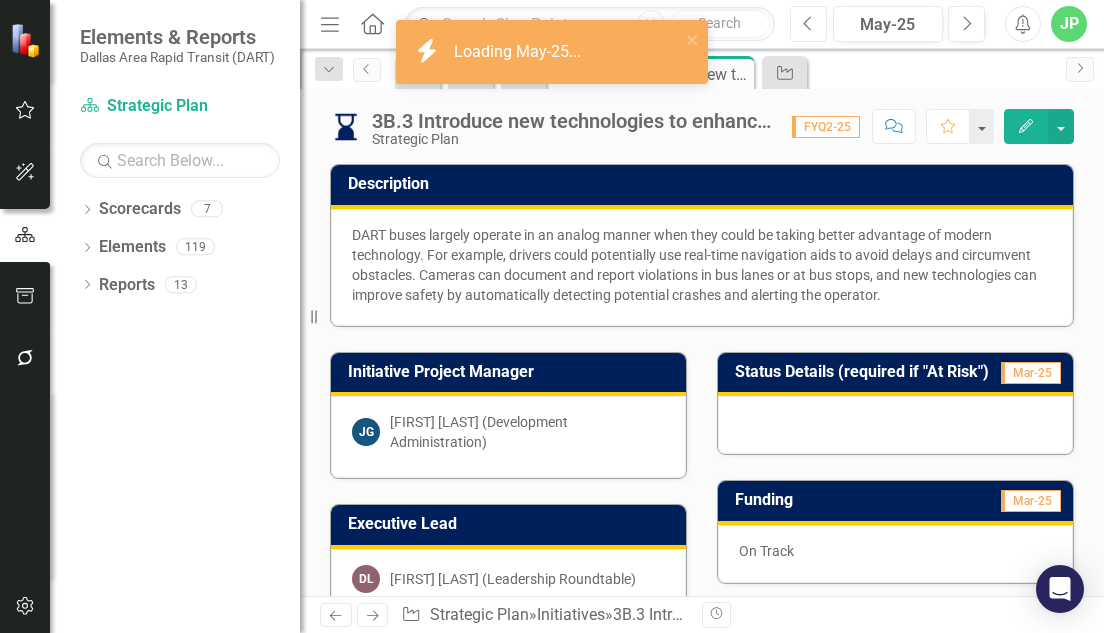click on "Previous" at bounding box center (808, 24) 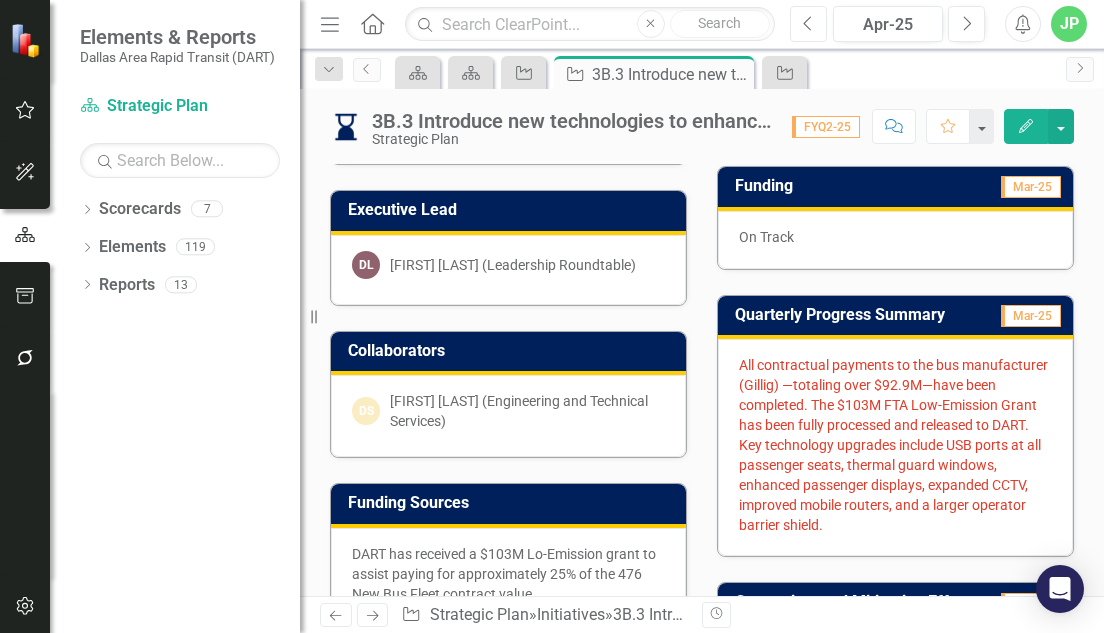 scroll, scrollTop: 309, scrollLeft: 0, axis: vertical 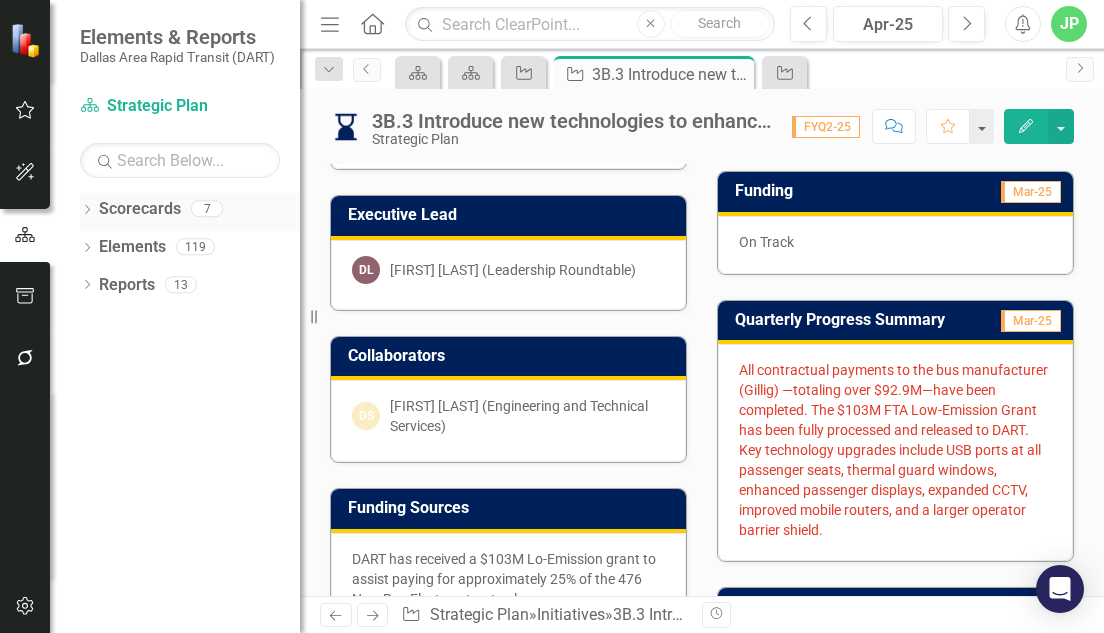 click on "Dropdown" at bounding box center (87, 211) 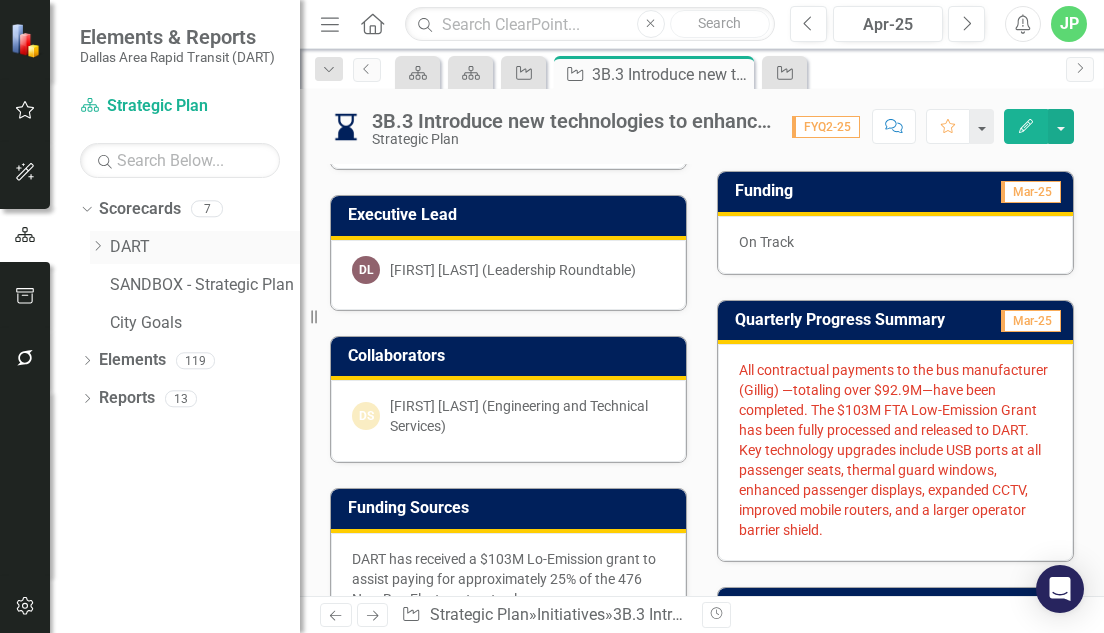 click on "Dropdown" at bounding box center [100, 247] 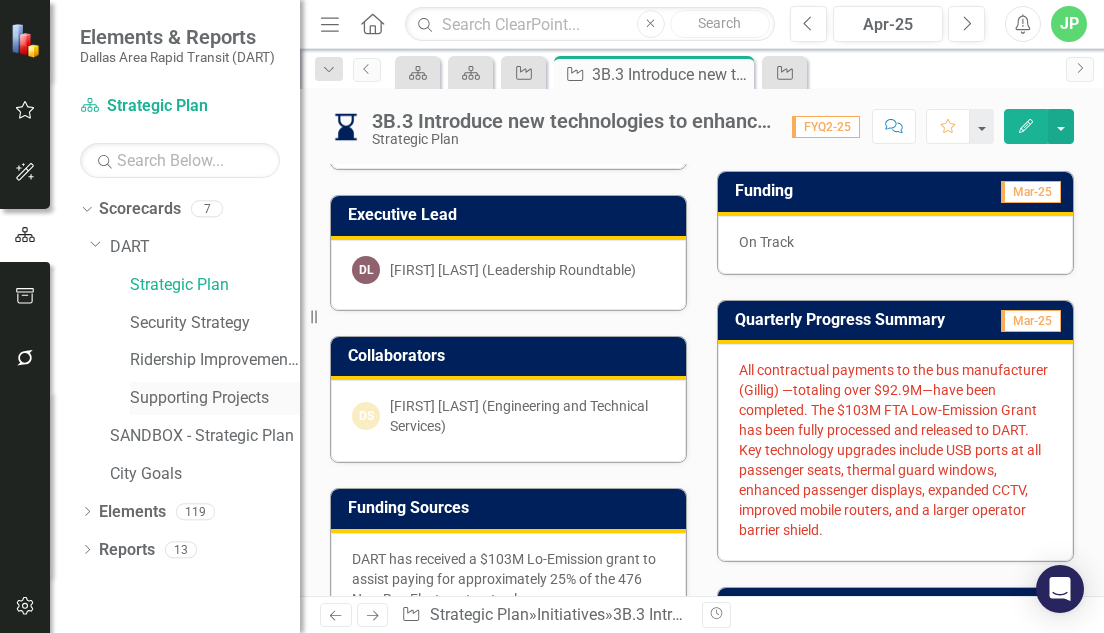 click on "Supporting Projects" at bounding box center (215, 398) 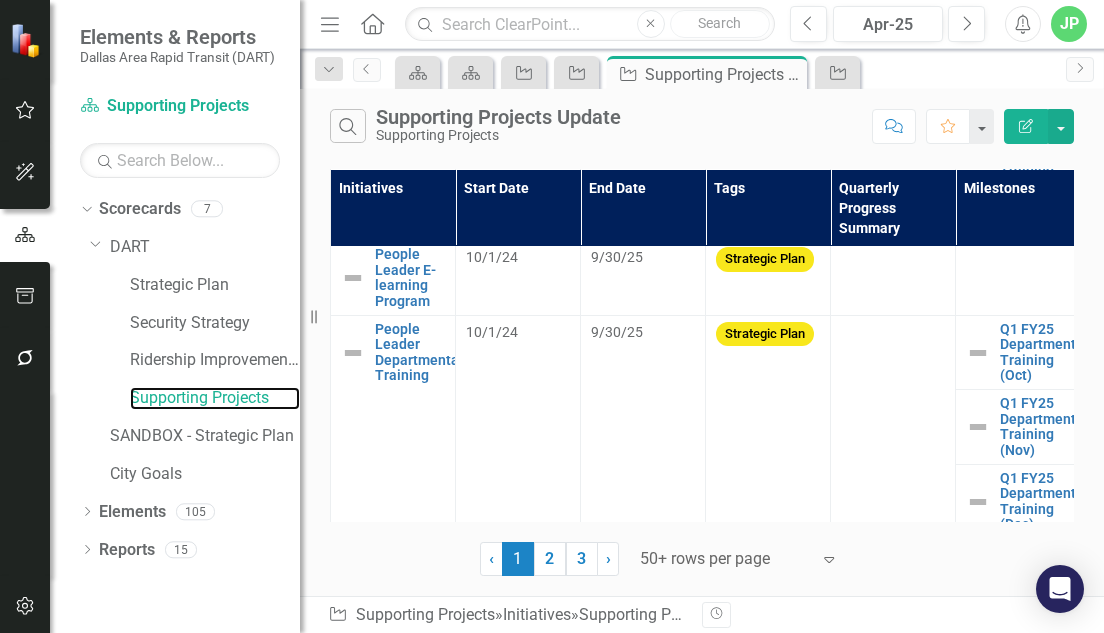 scroll, scrollTop: 3499, scrollLeft: 0, axis: vertical 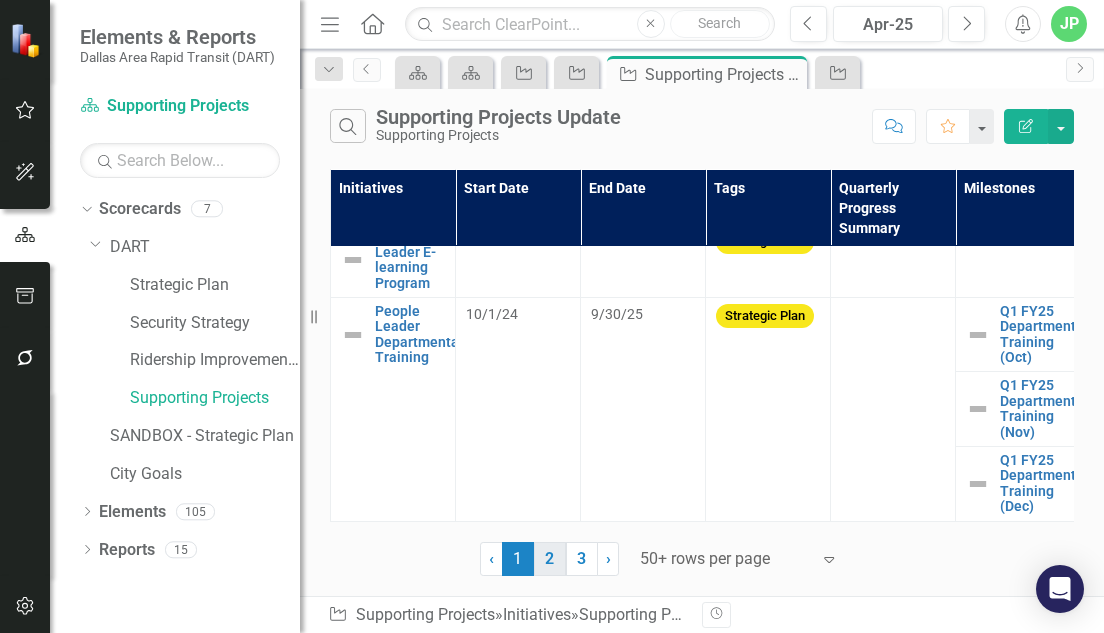 click on "2" at bounding box center [550, 559] 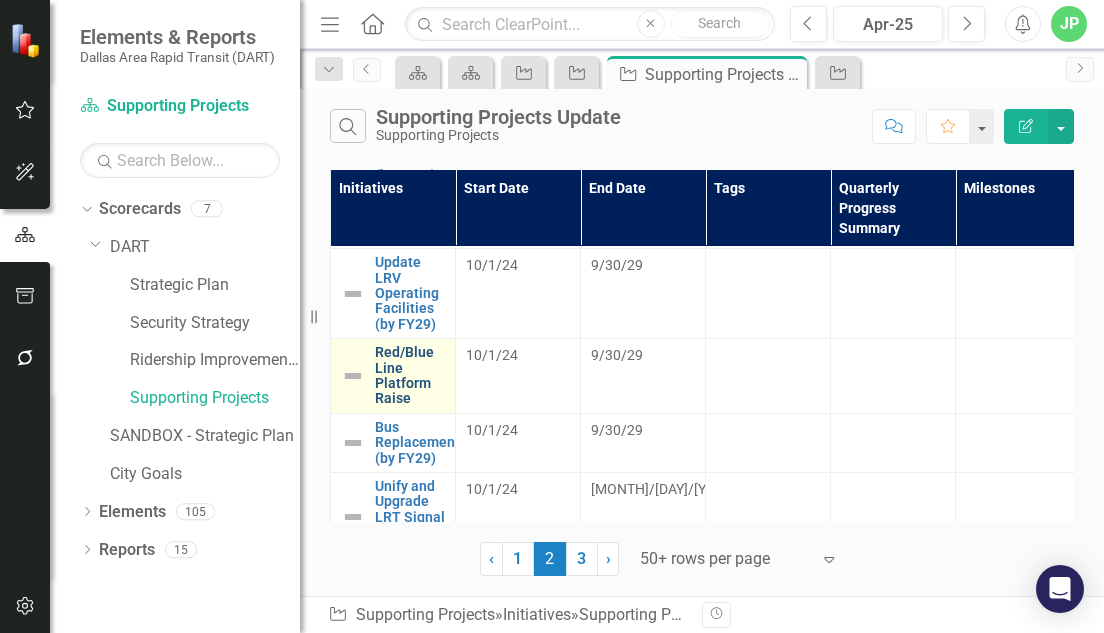 scroll, scrollTop: 1398, scrollLeft: 0, axis: vertical 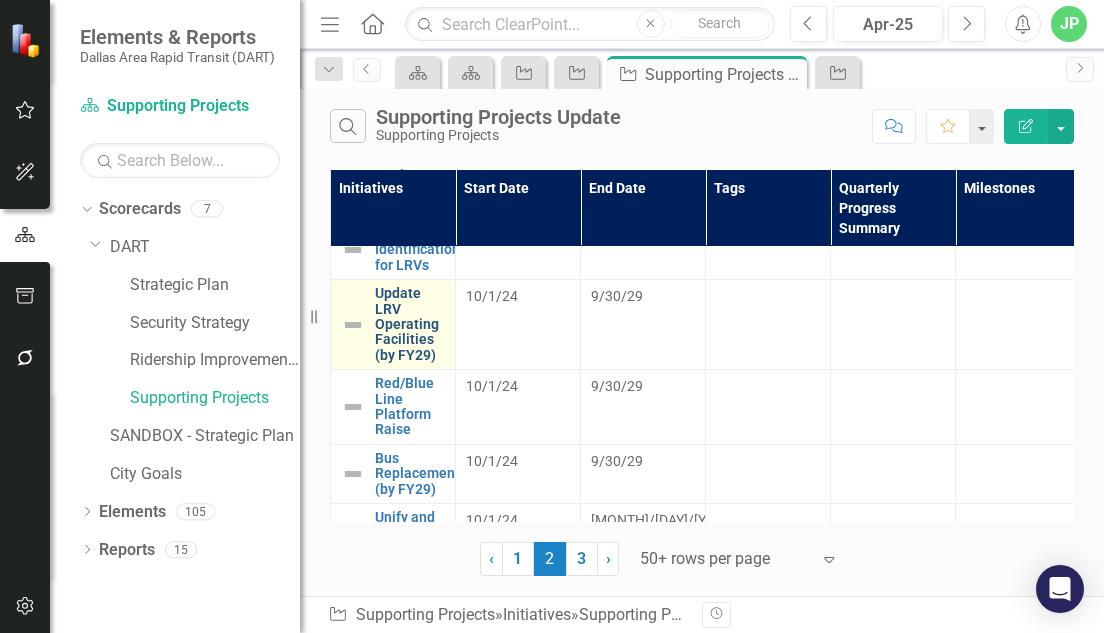 click on "Update LRV Operating Facilities (by FY29)" at bounding box center (410, 324) 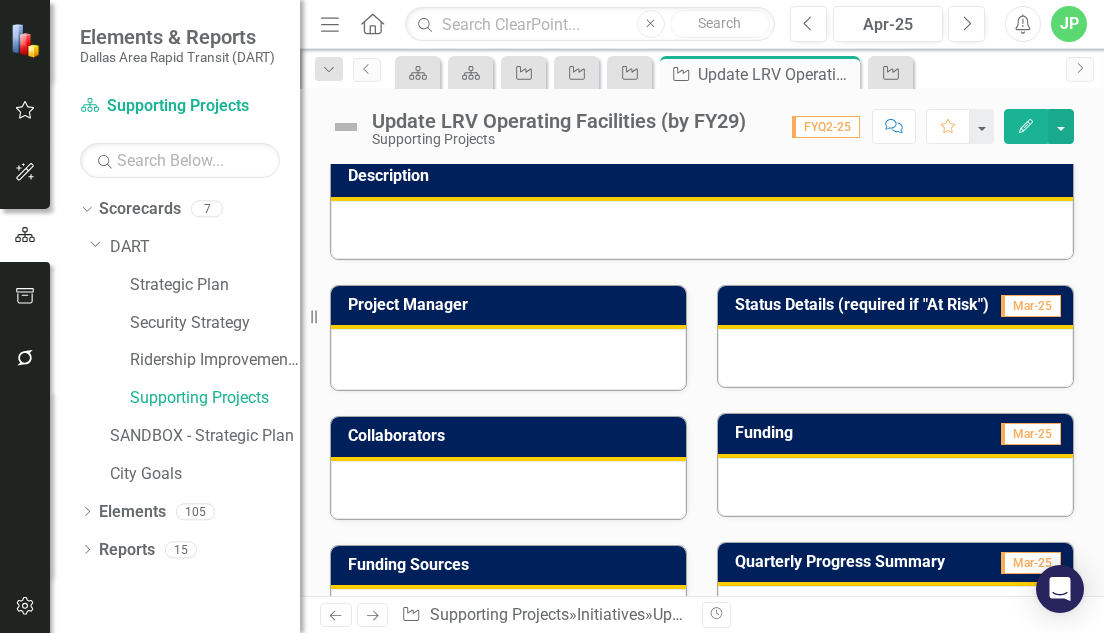 scroll, scrollTop: 0, scrollLeft: 0, axis: both 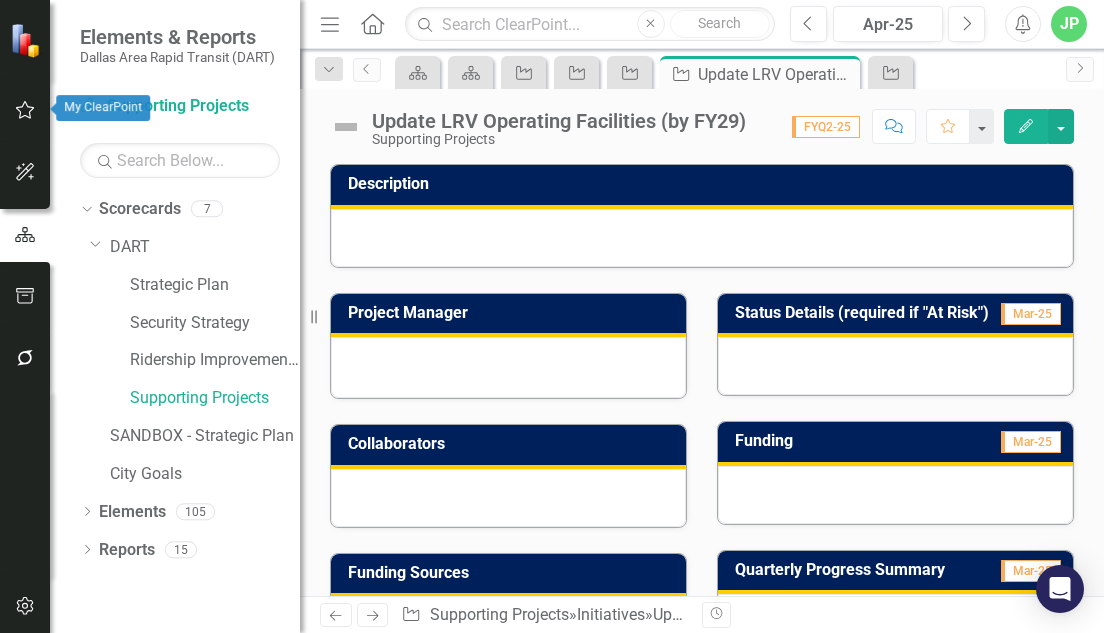 click at bounding box center (25, 111) 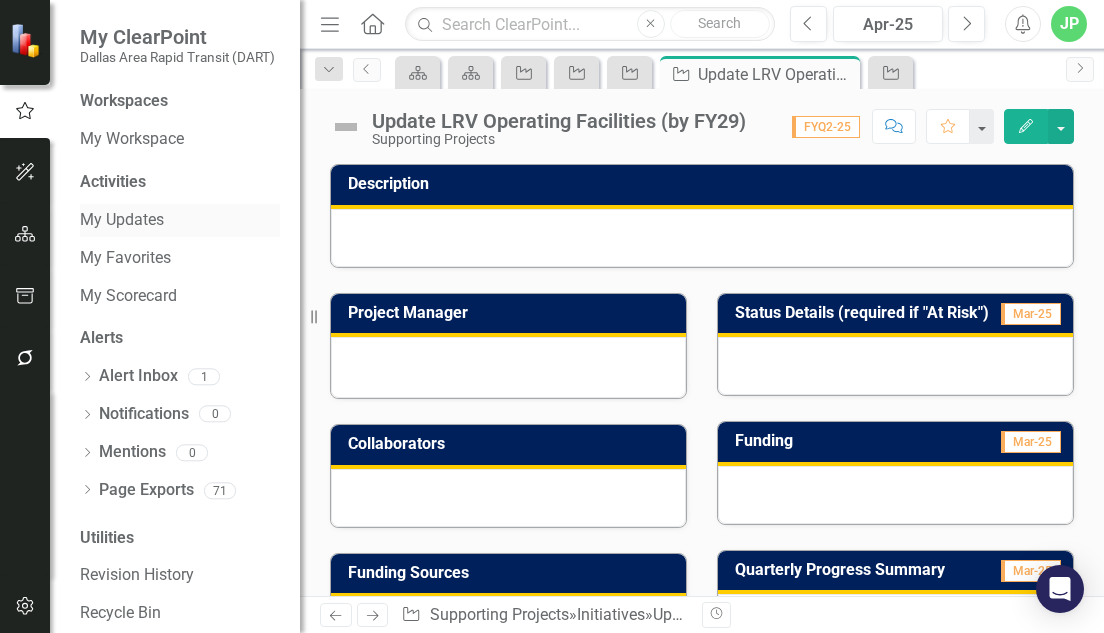 click on "My Updates" at bounding box center [180, 220] 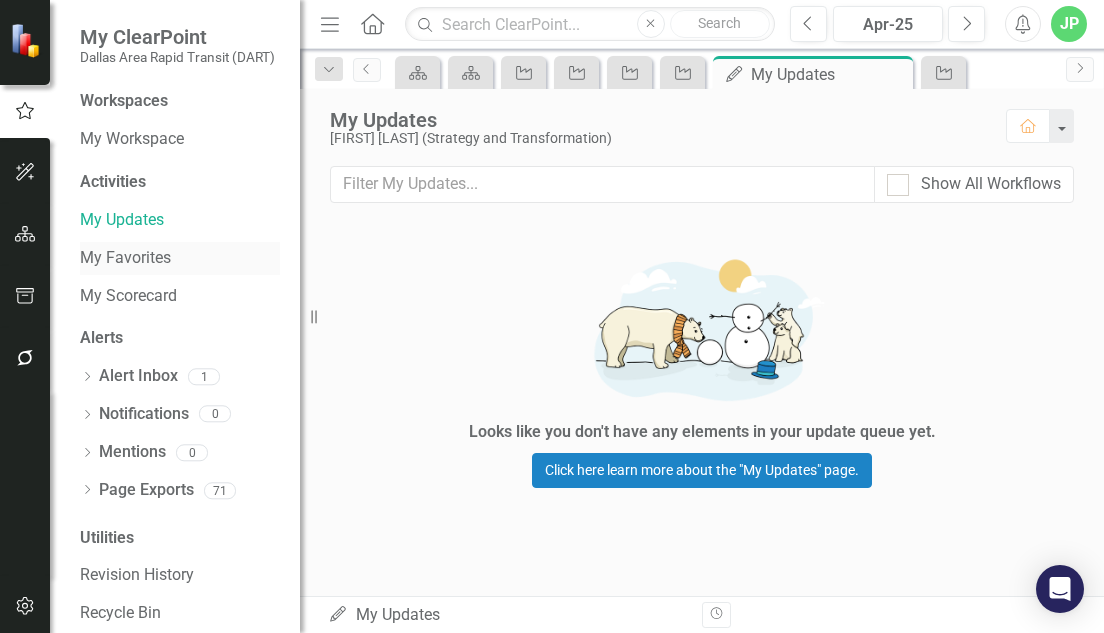 click on "My Favorites" at bounding box center [180, 258] 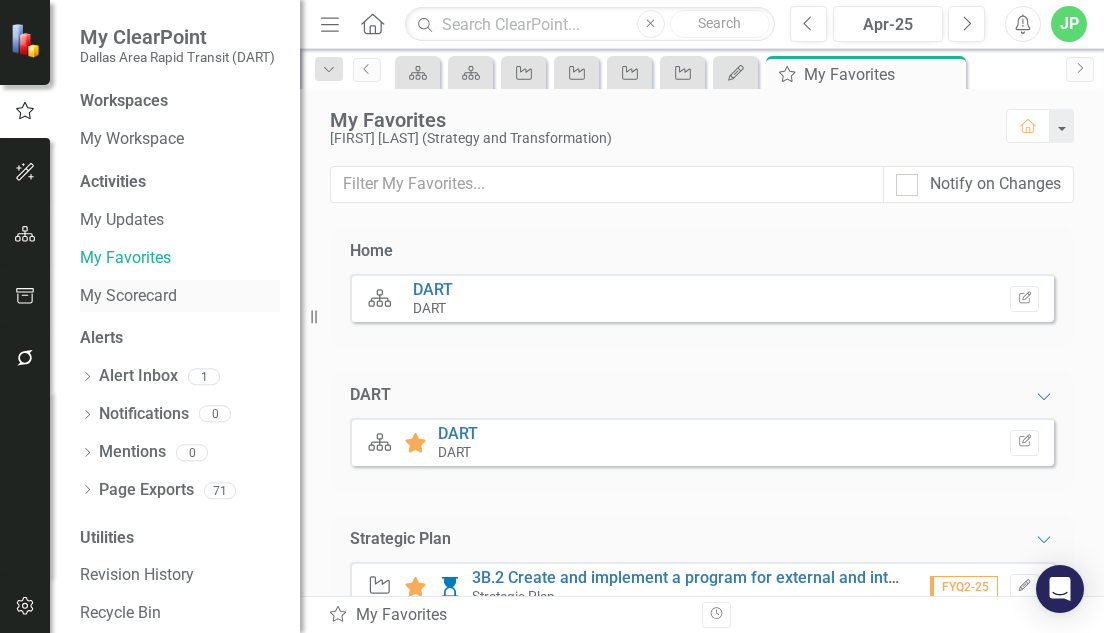 click on "My Scorecard" at bounding box center [180, 296] 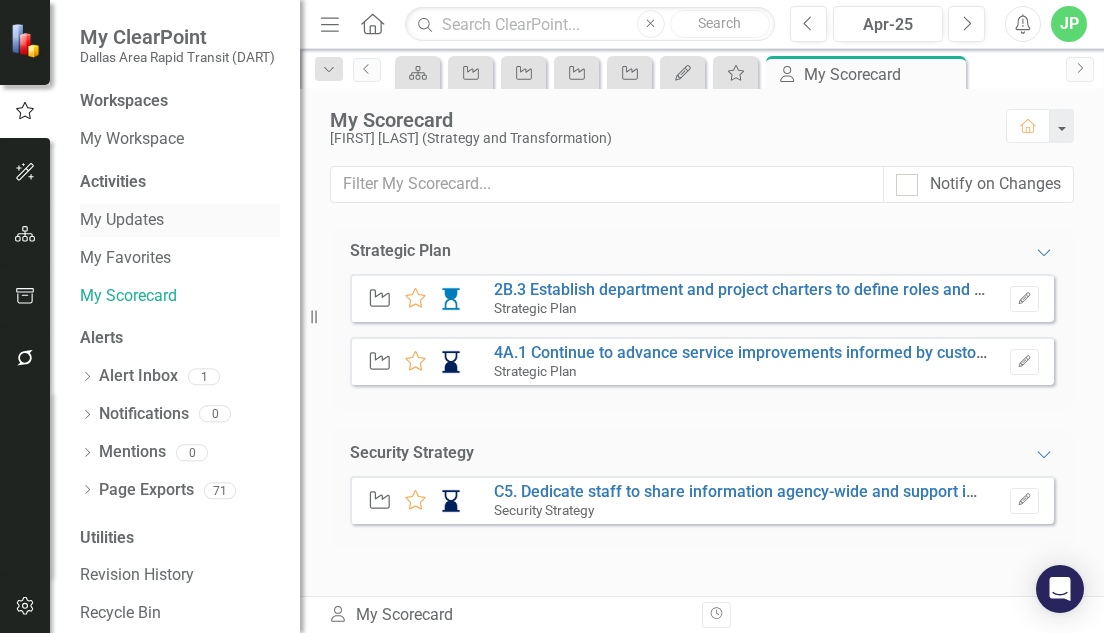 click on "My Updates" at bounding box center [180, 220] 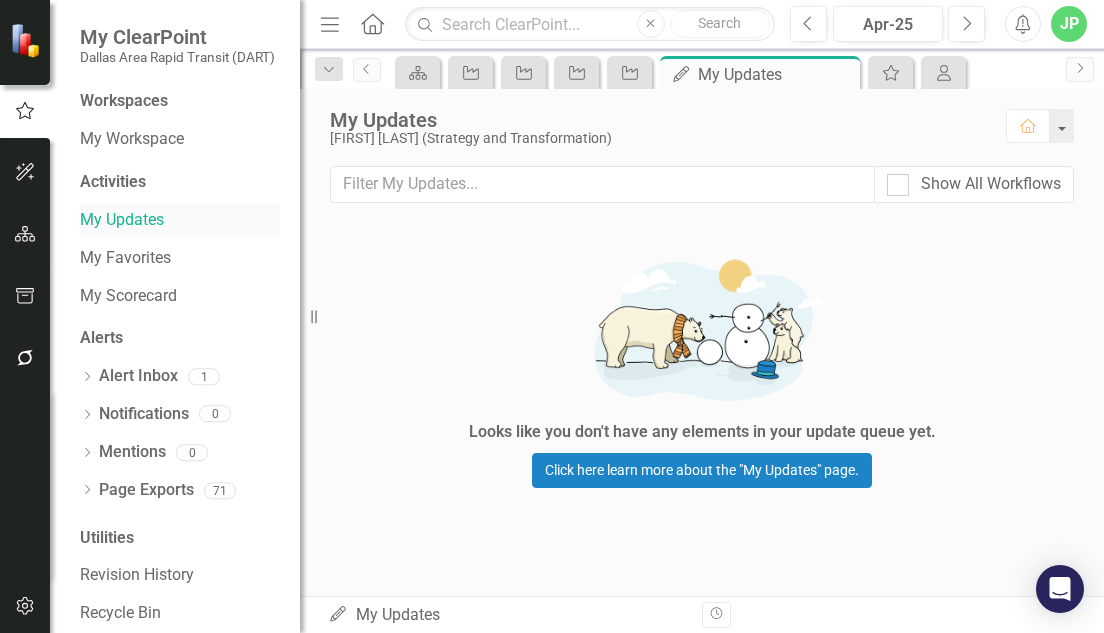 click on "My Updates" at bounding box center (180, 220) 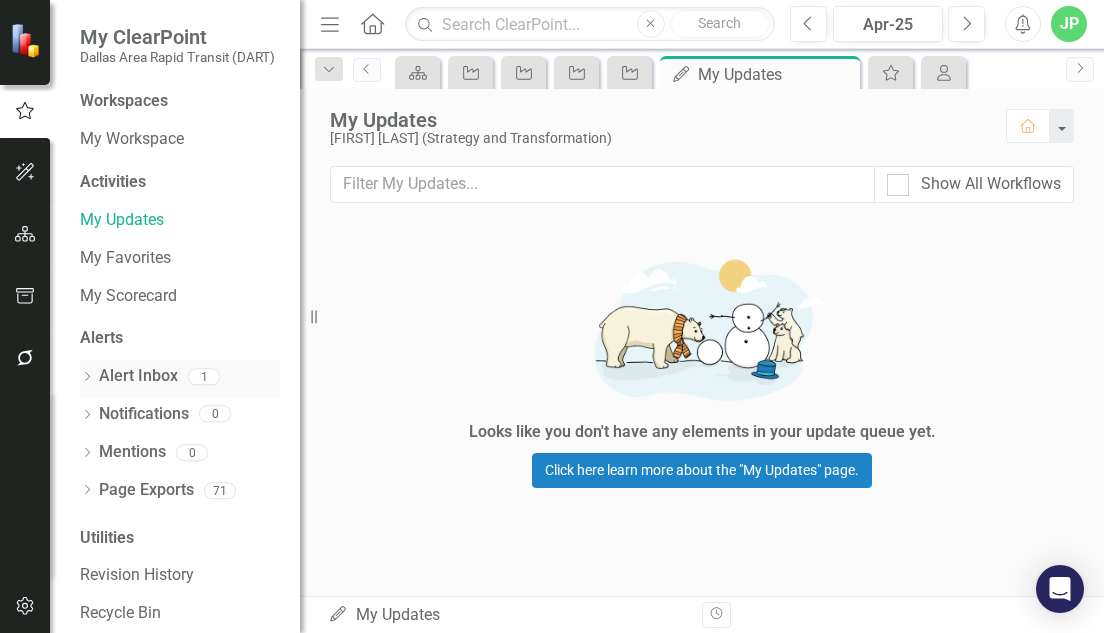click on "Alert Inbox" at bounding box center (138, 376) 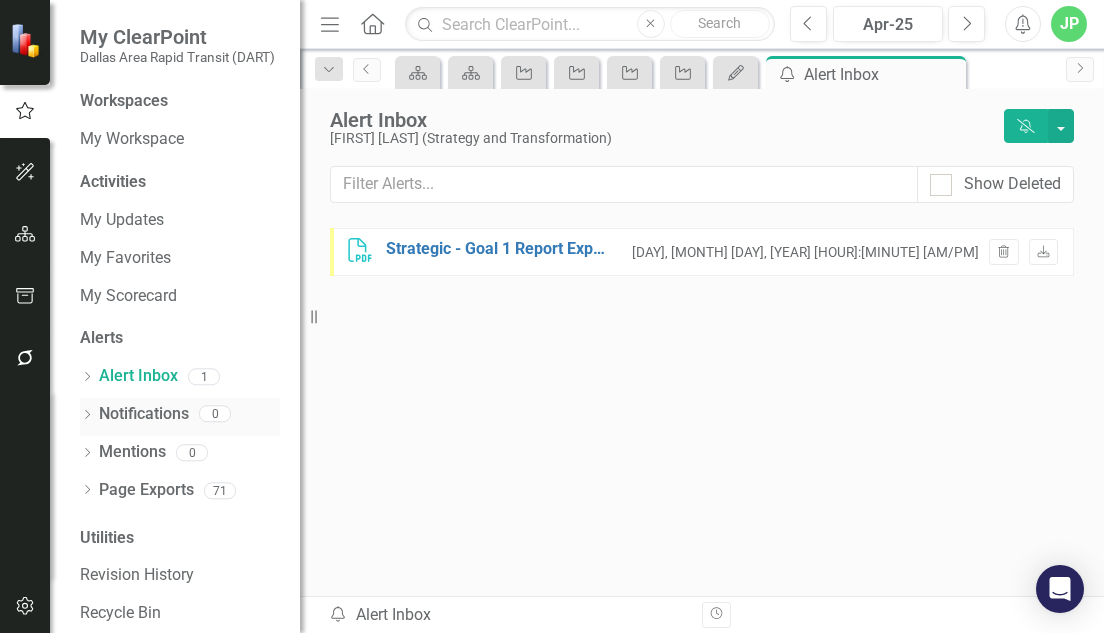 click on "Notifications" at bounding box center (144, 414) 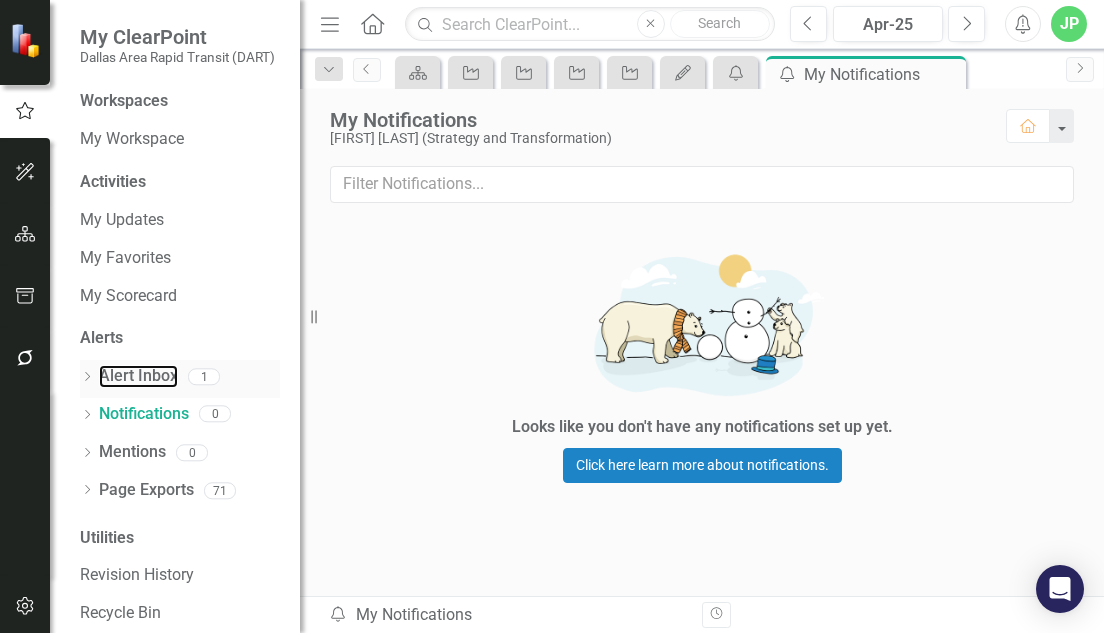 click on "Alert Inbox" at bounding box center [138, 376] 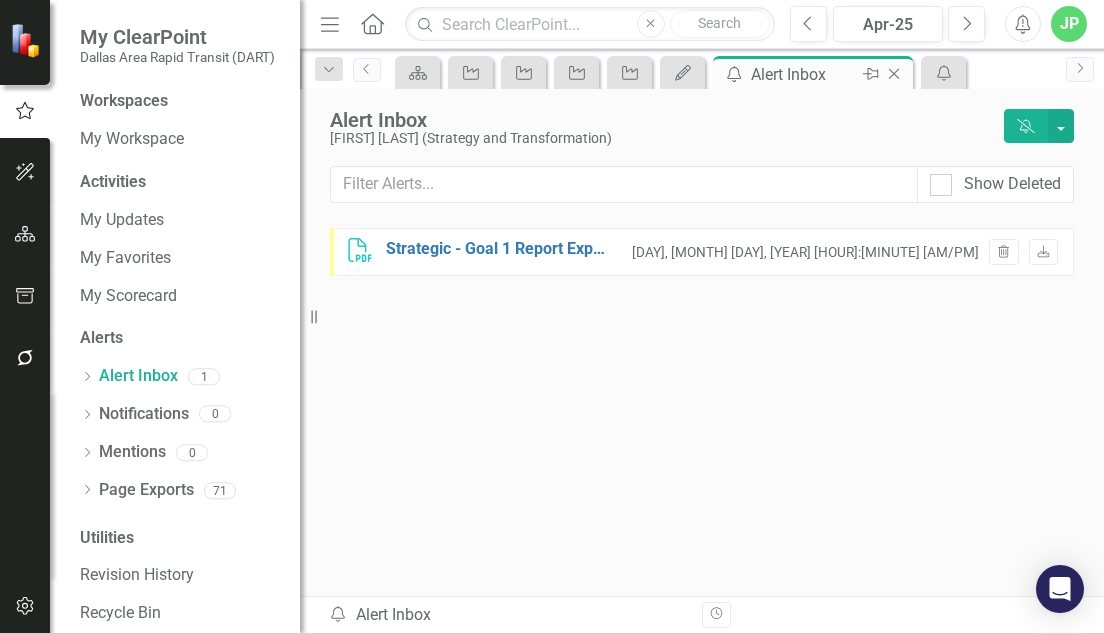 click on "Close" 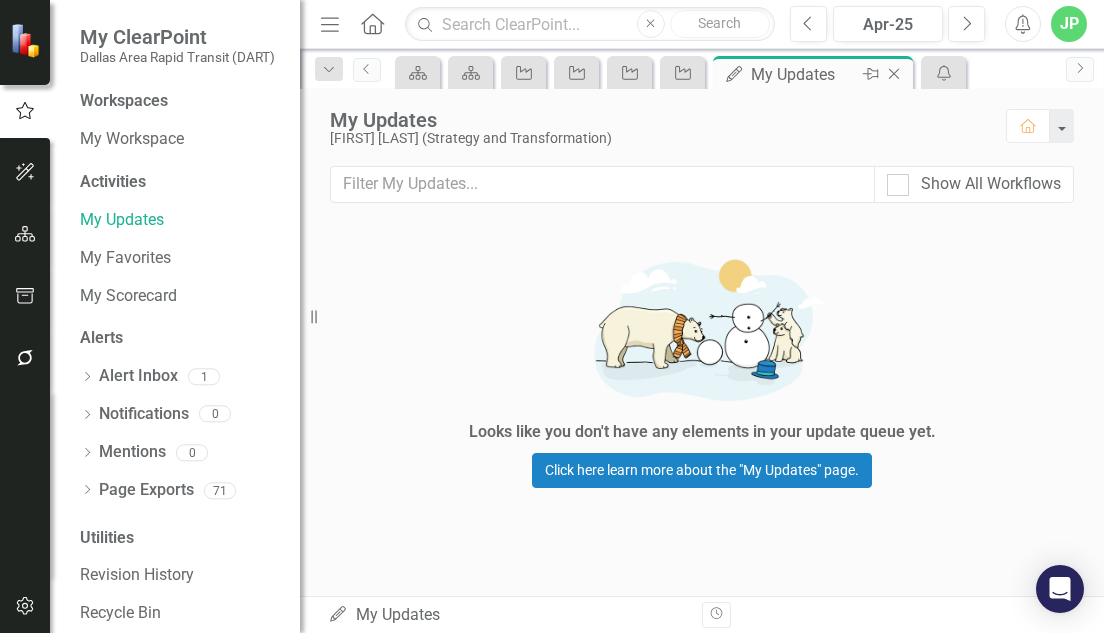 click on "Close" at bounding box center (895, 74) 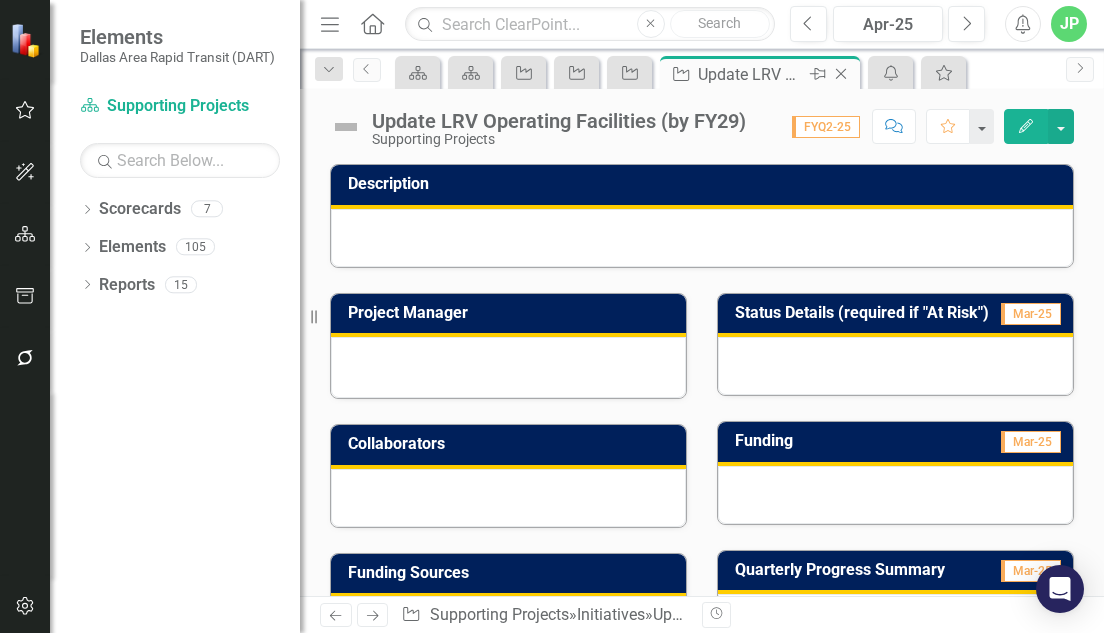 click on "Close" 